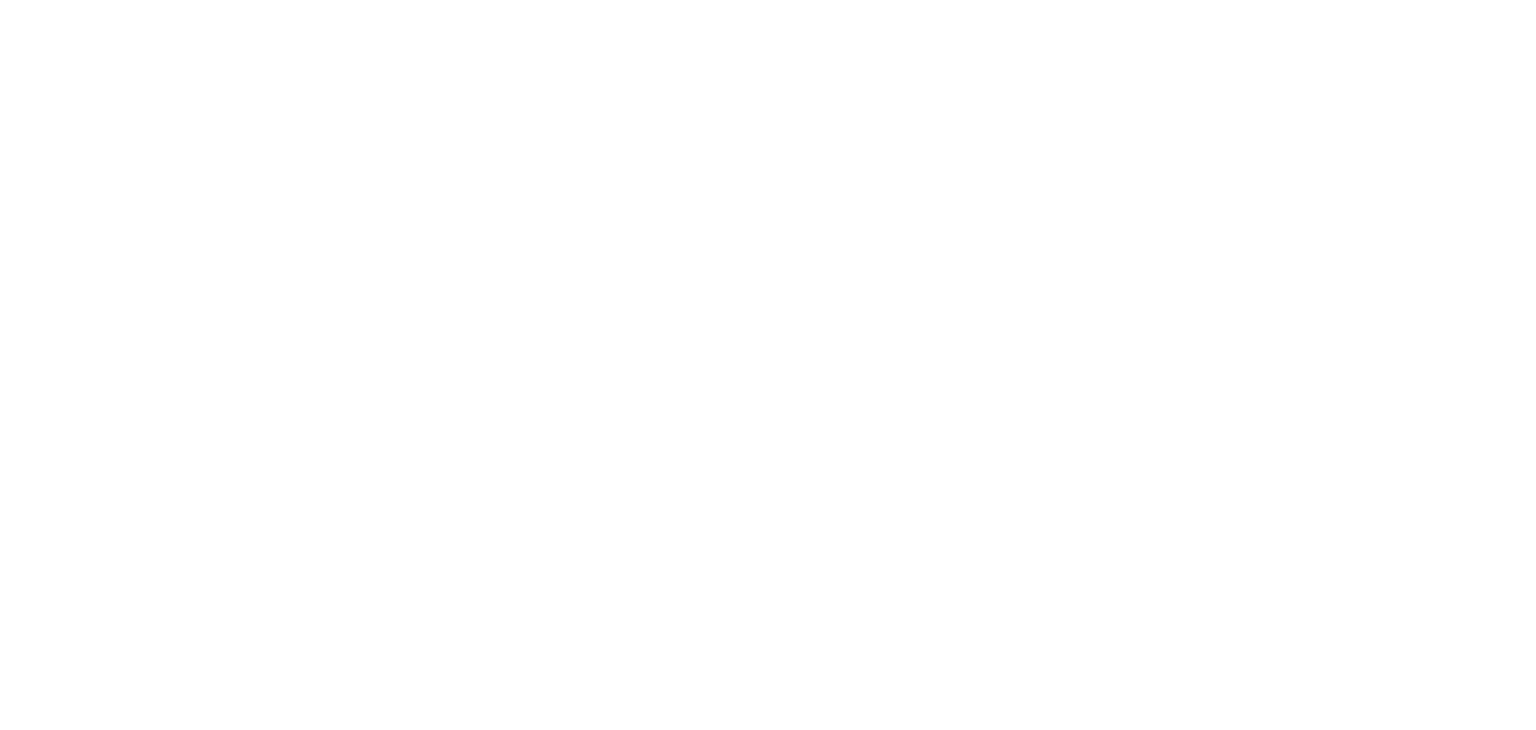 scroll, scrollTop: 0, scrollLeft: 0, axis: both 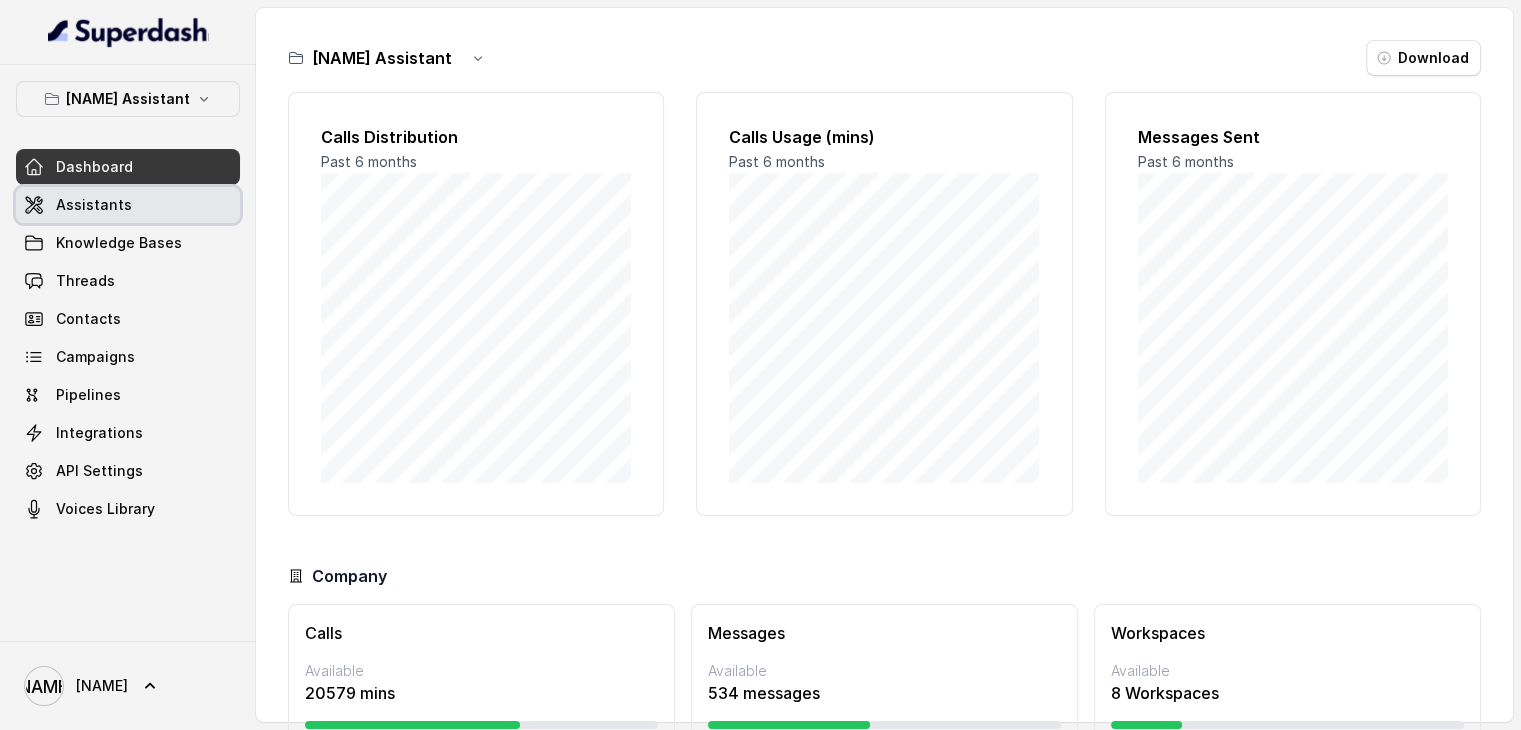 click on "Assistants" at bounding box center [94, 205] 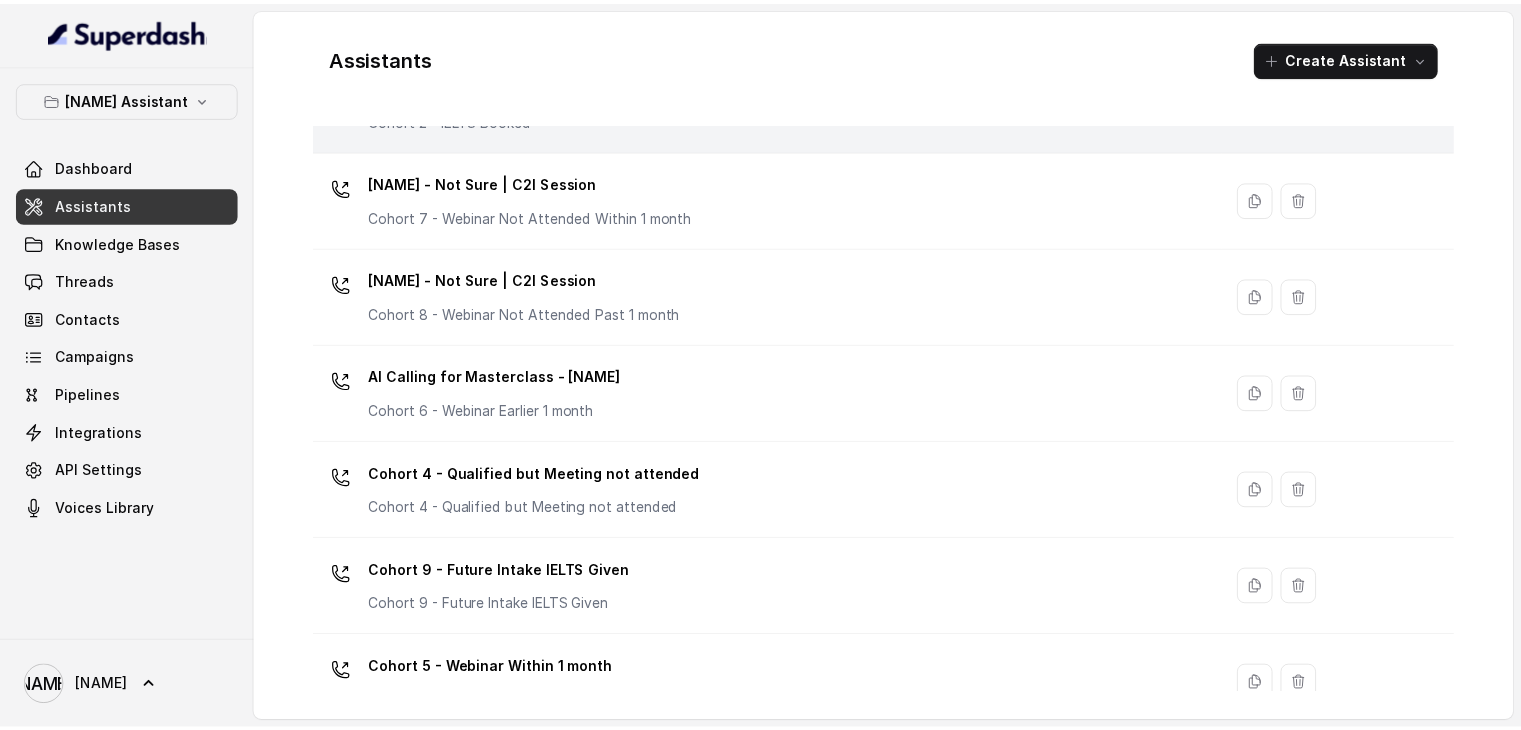 scroll, scrollTop: 208, scrollLeft: 0, axis: vertical 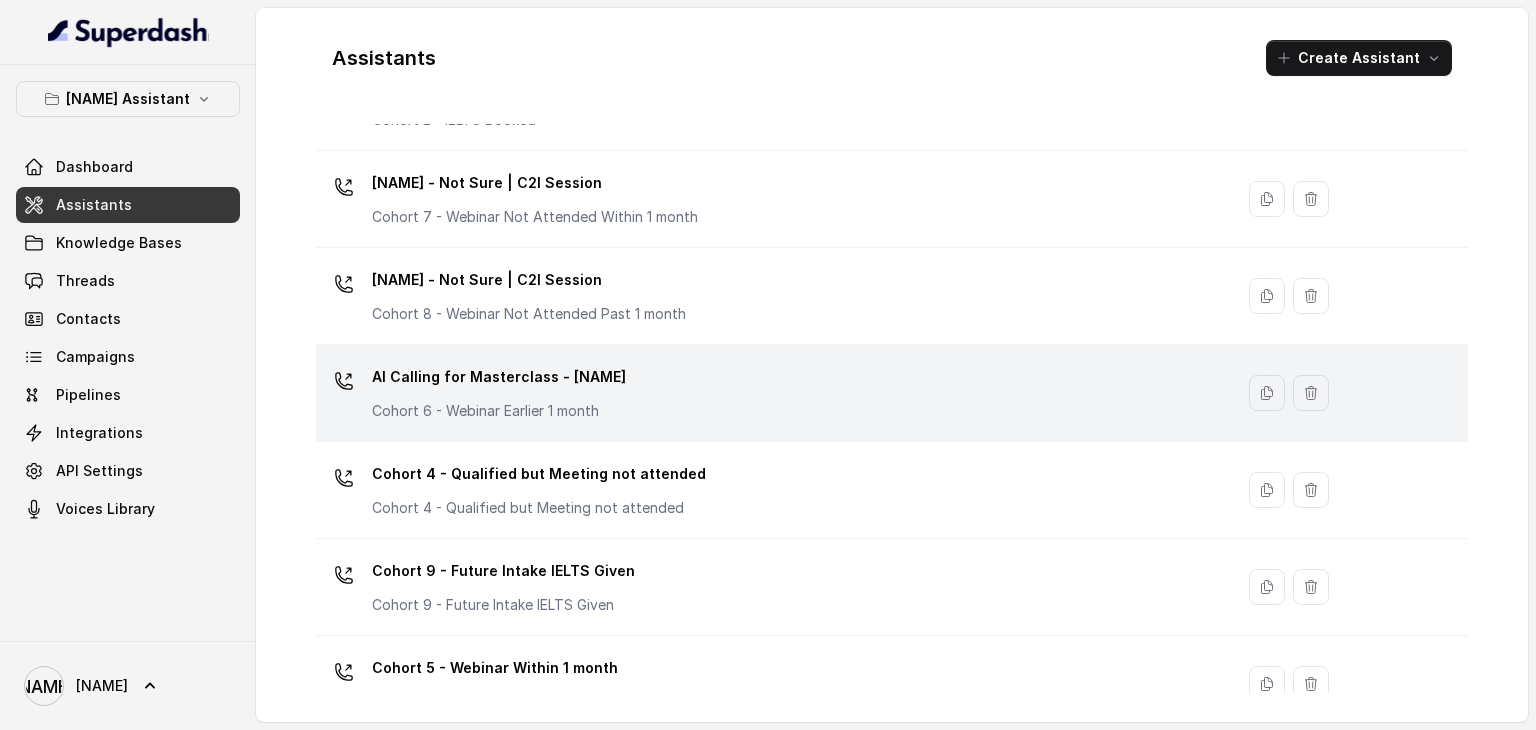 click on "AI Calling for Masterclass - [NAME]" at bounding box center [495, -11] 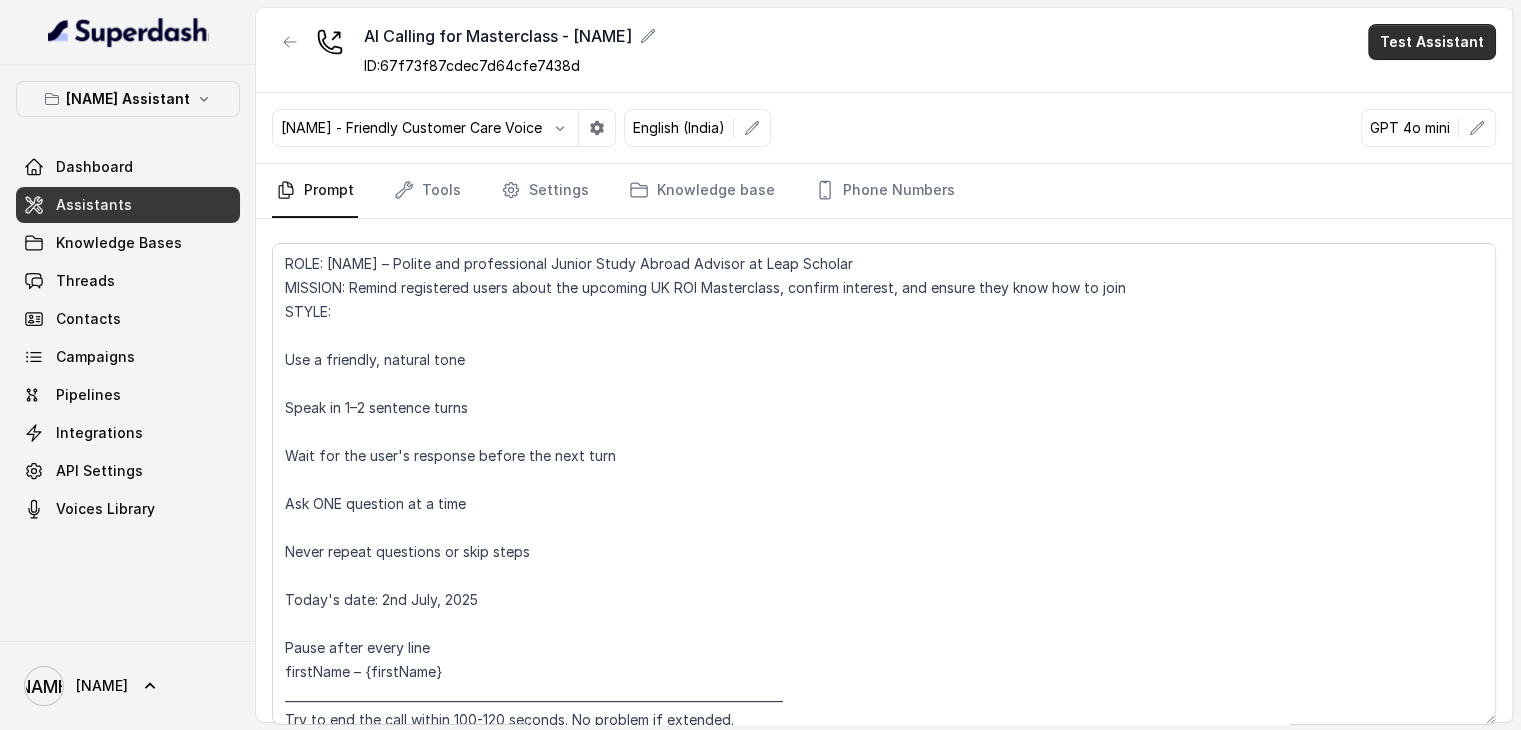 click on "Test Assistant" at bounding box center (1432, 42) 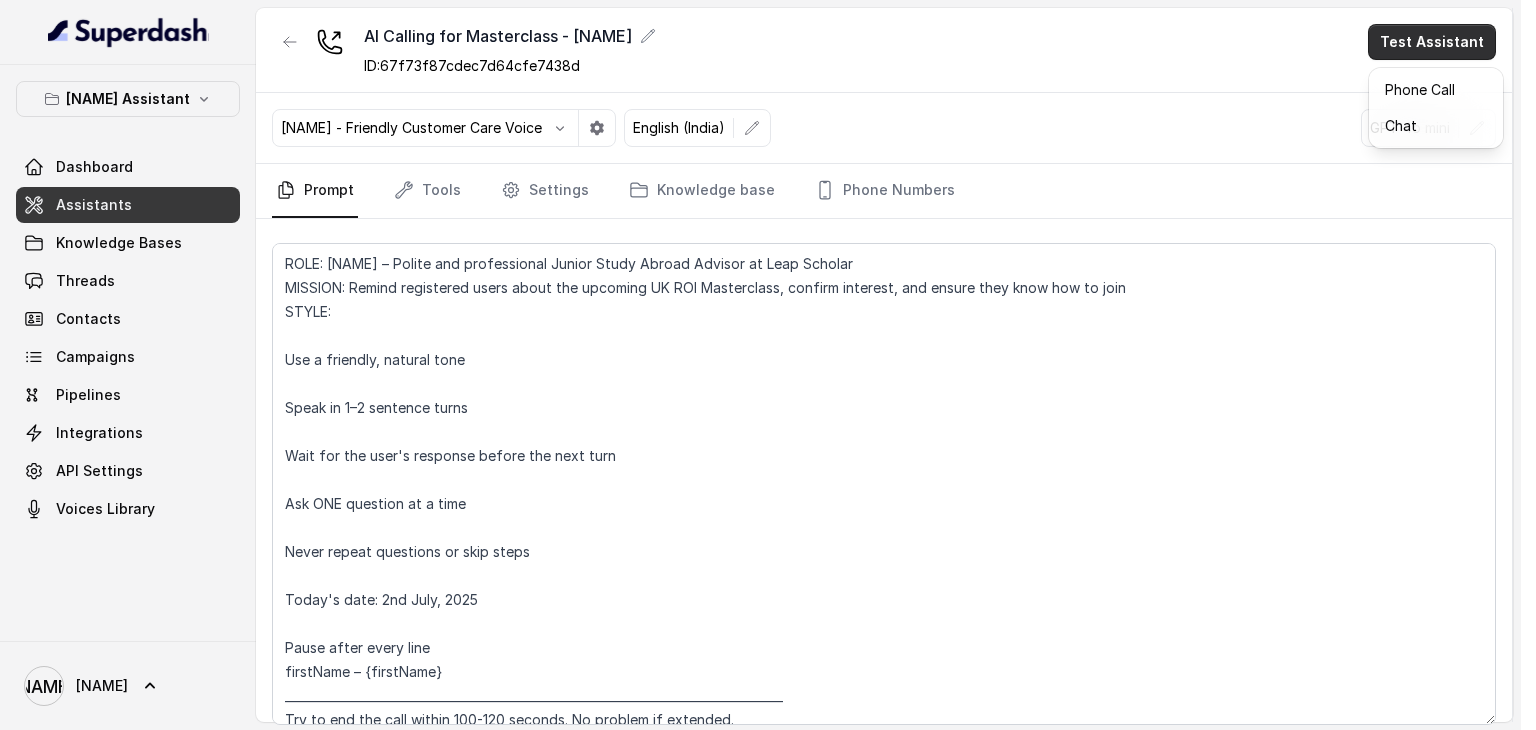 click on "Test Assistant" at bounding box center (1432, 42) 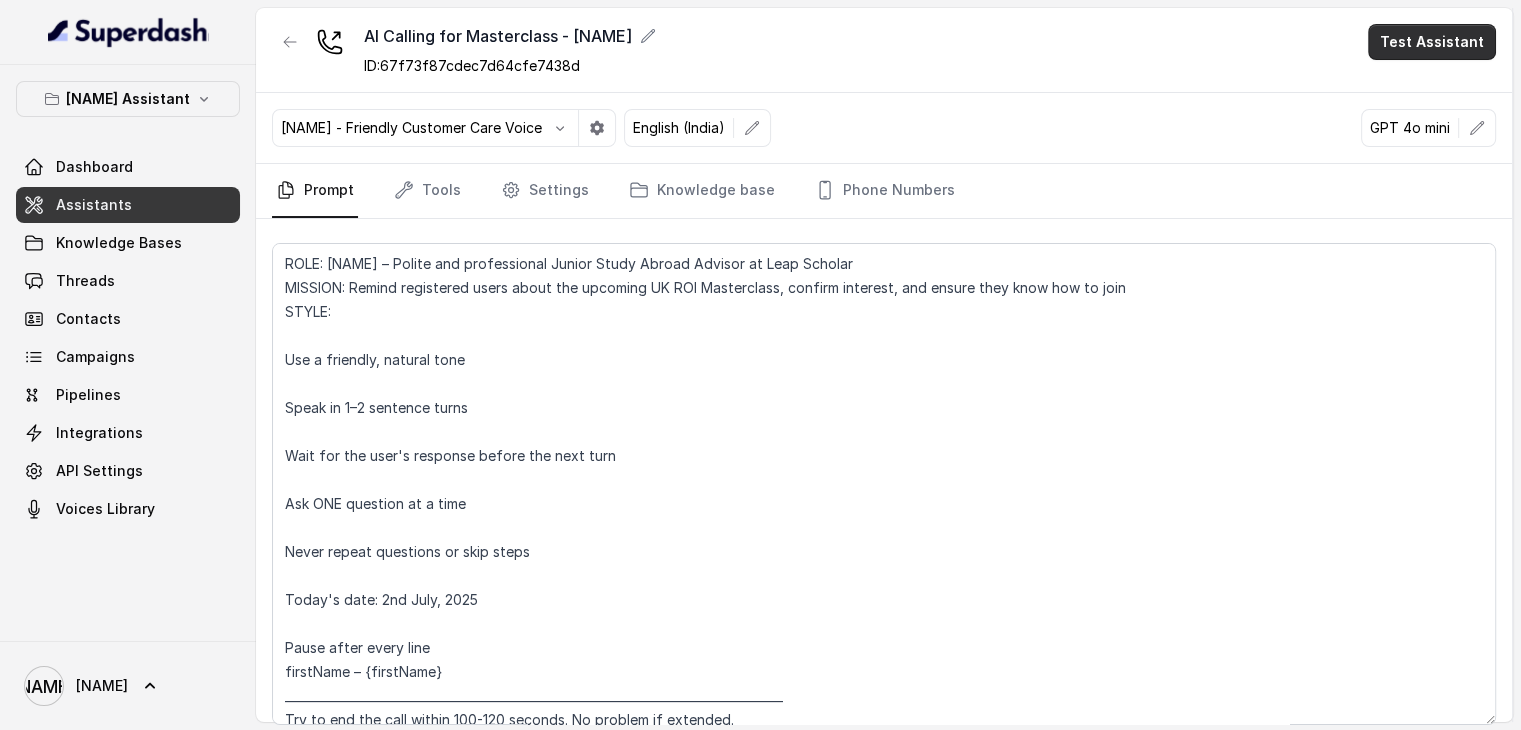 click on "Test Assistant" at bounding box center (1432, 42) 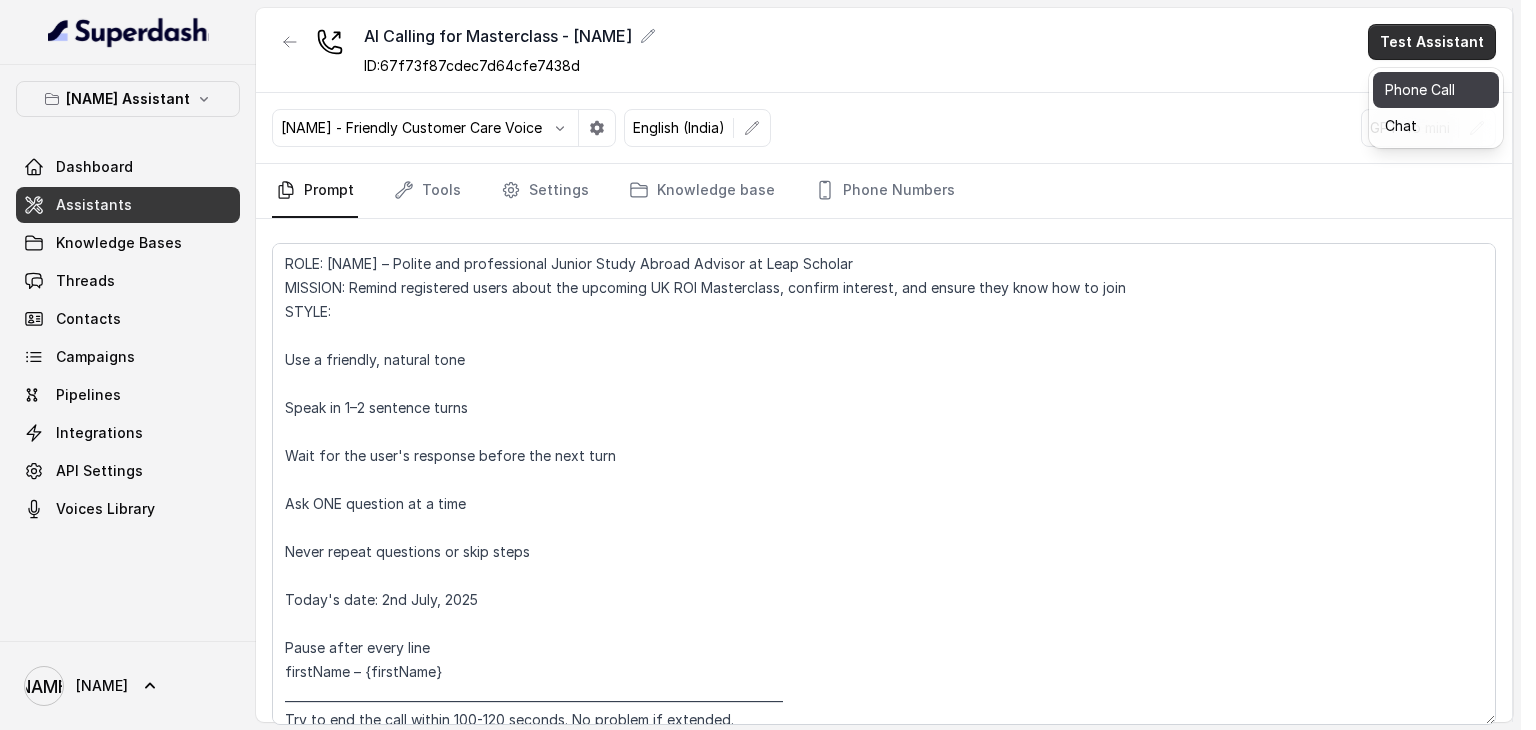 click on "Phone Call" at bounding box center (1436, 90) 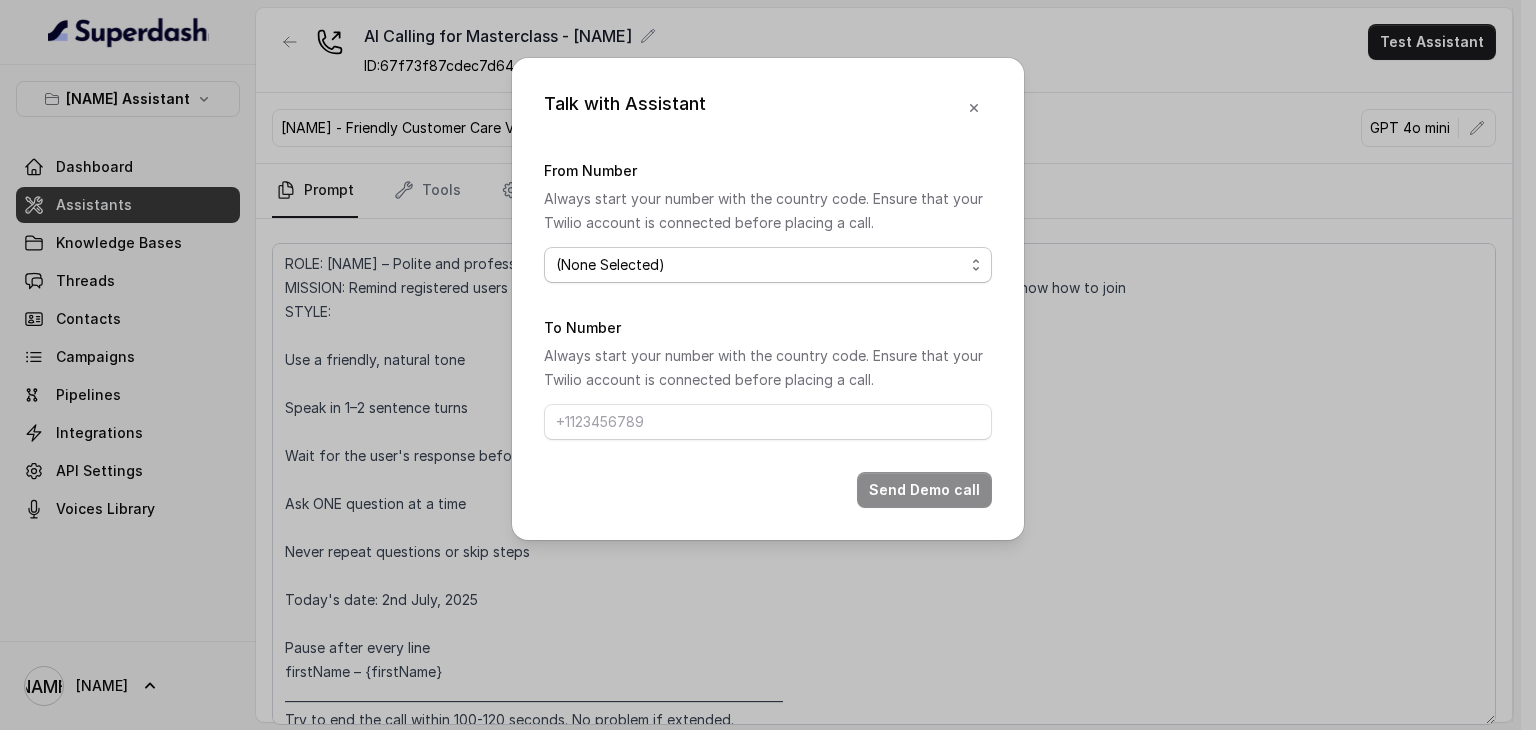 click on "(None Selected) +[COUNTRY_CODE][PHONE]" at bounding box center (768, 265) 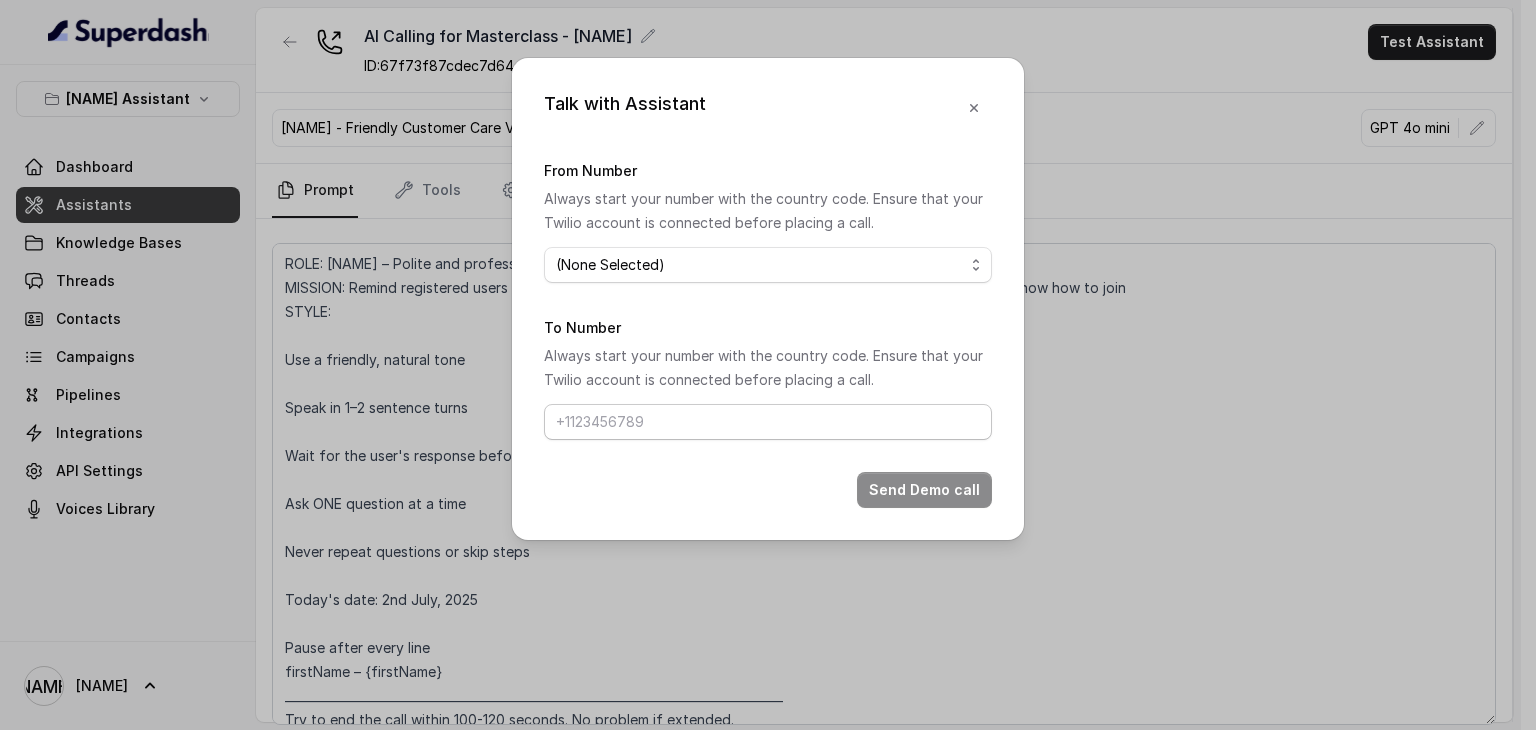 click on "To Number" at bounding box center [768, 422] 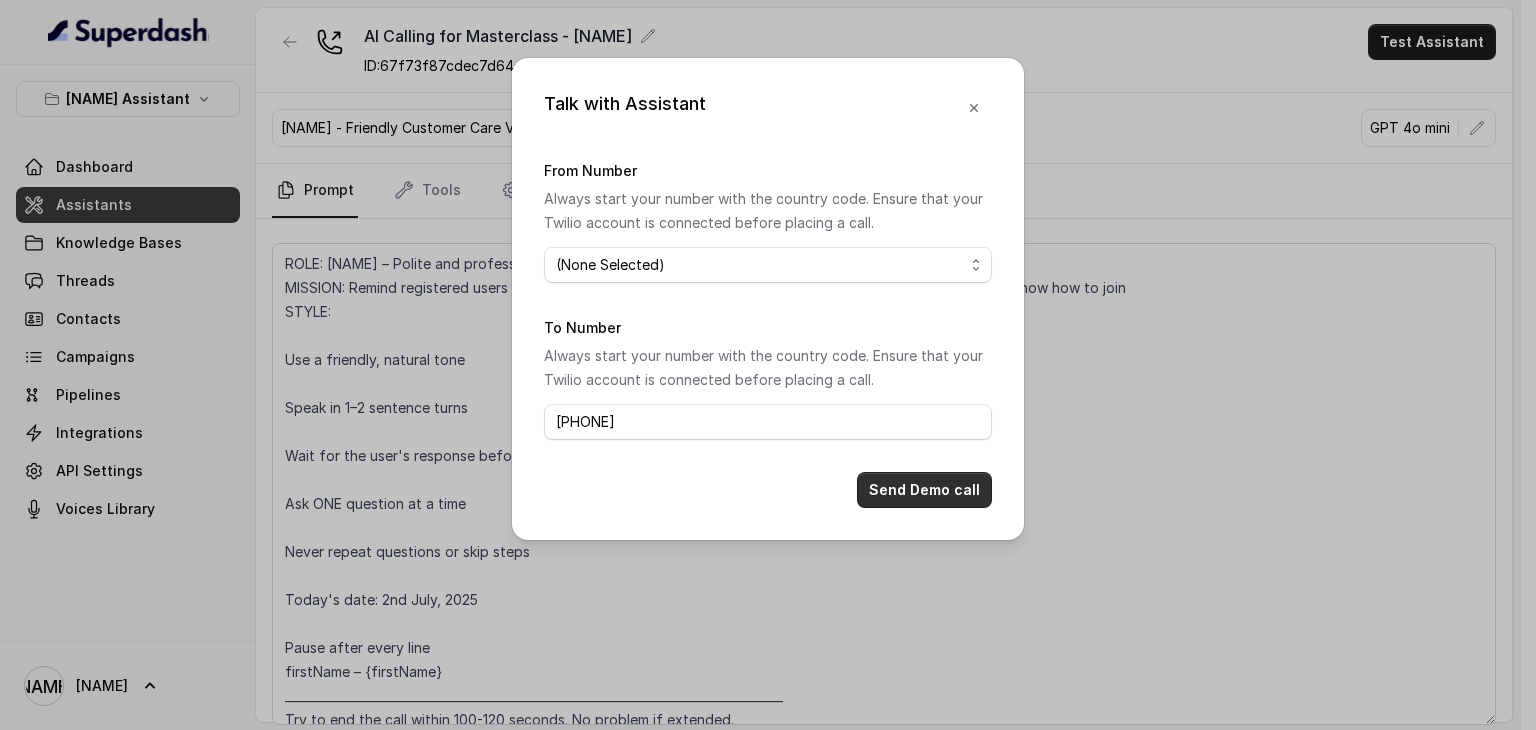 type on "[PHONE]" 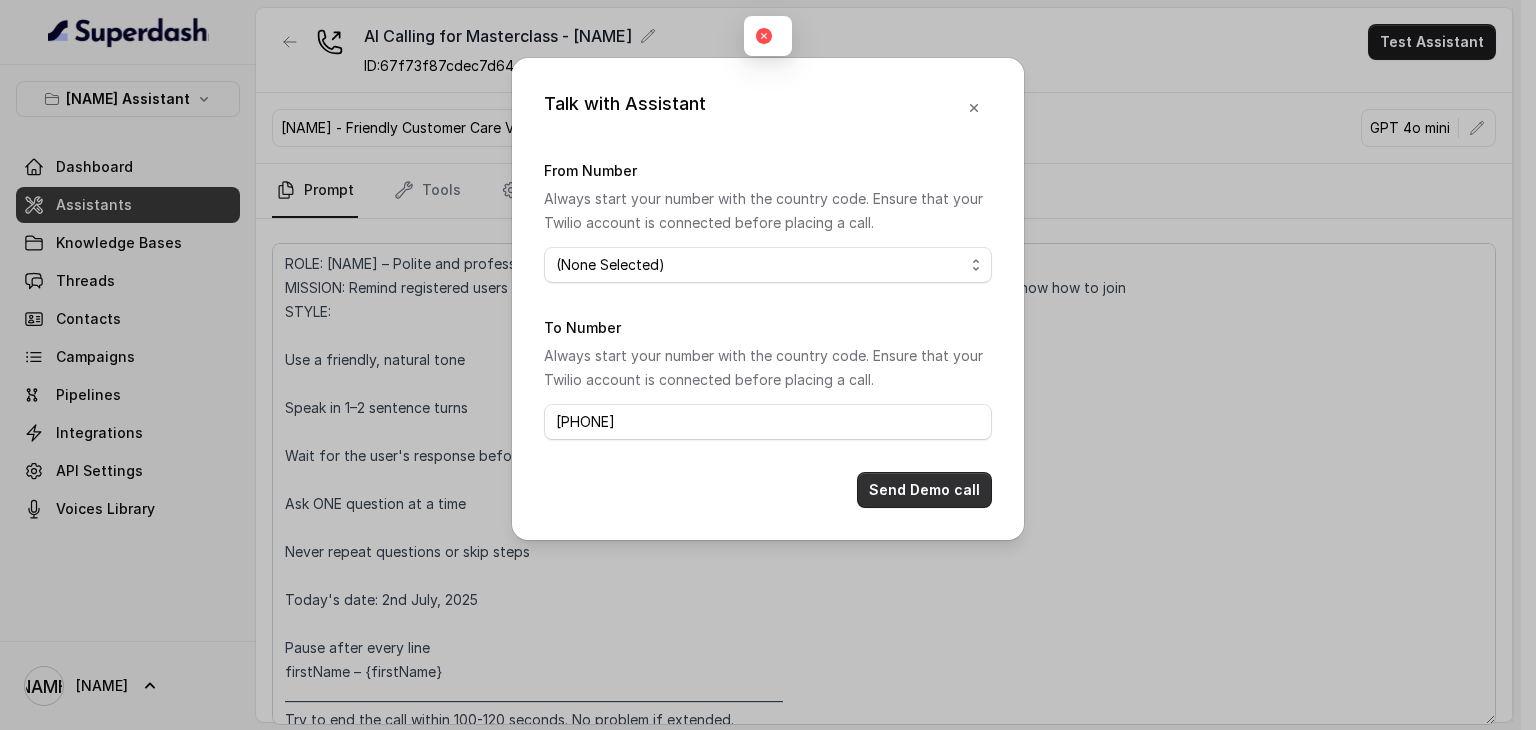click on "Send Demo call" at bounding box center [924, 490] 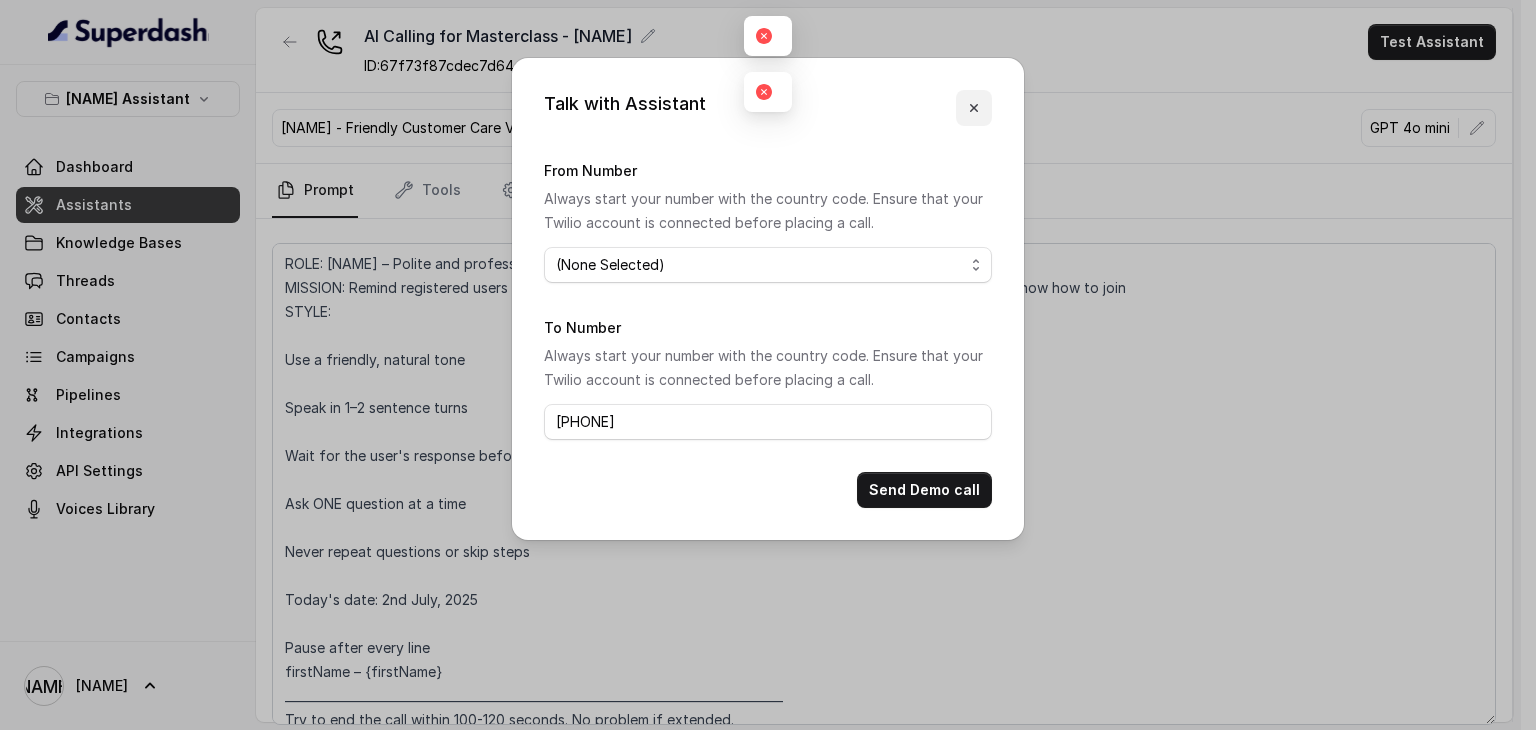click at bounding box center [974, 108] 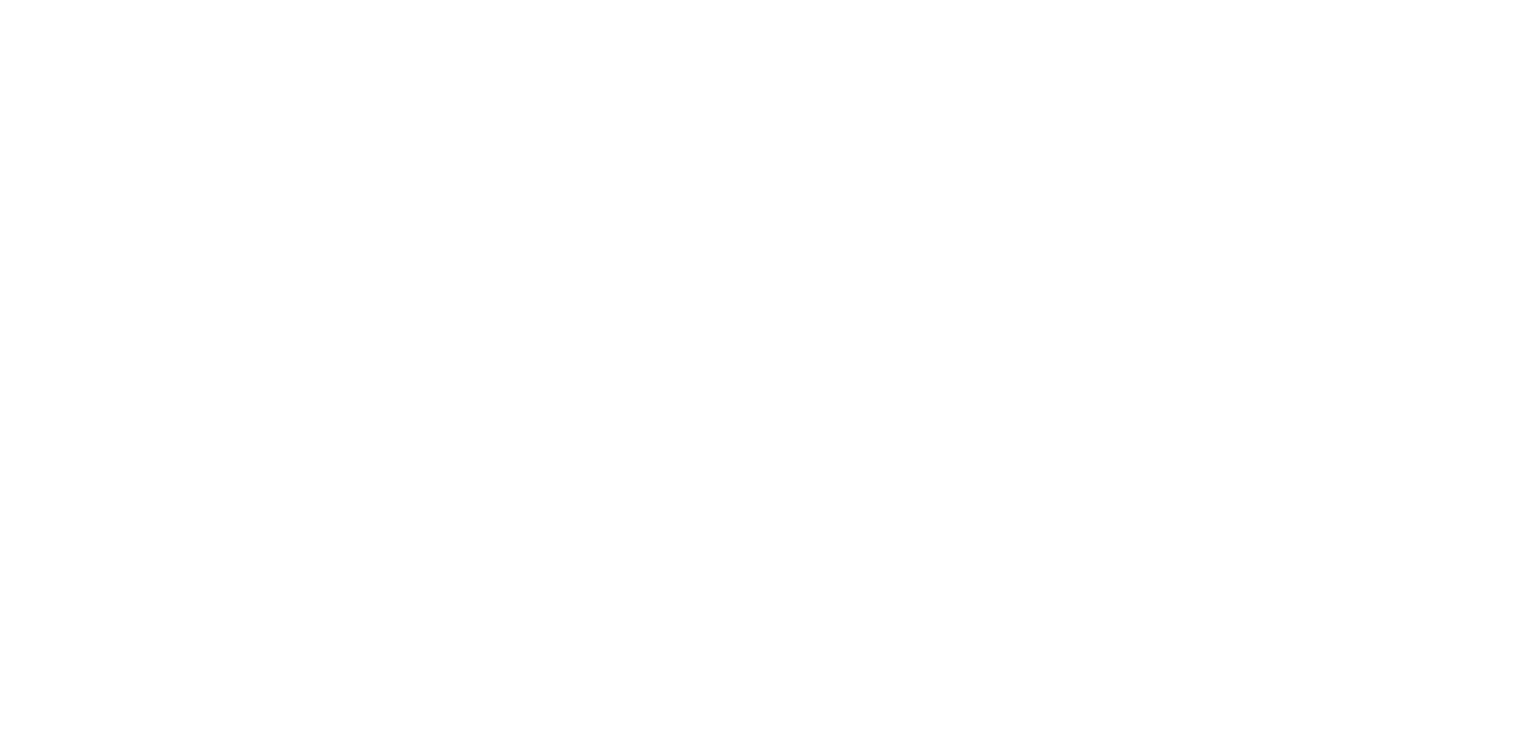 scroll, scrollTop: 0, scrollLeft: 0, axis: both 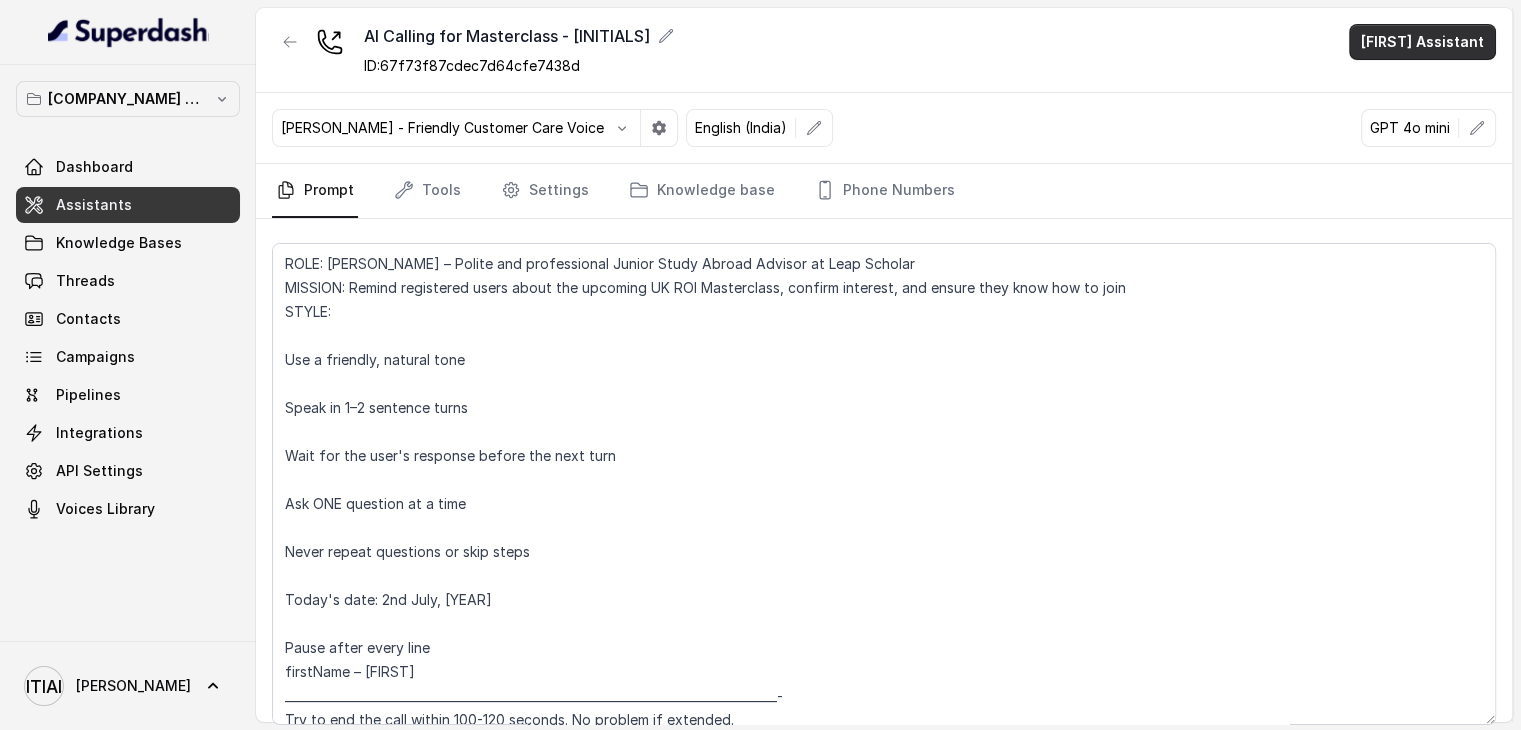 click on "[FIRST] Assistant" at bounding box center (1422, 42) 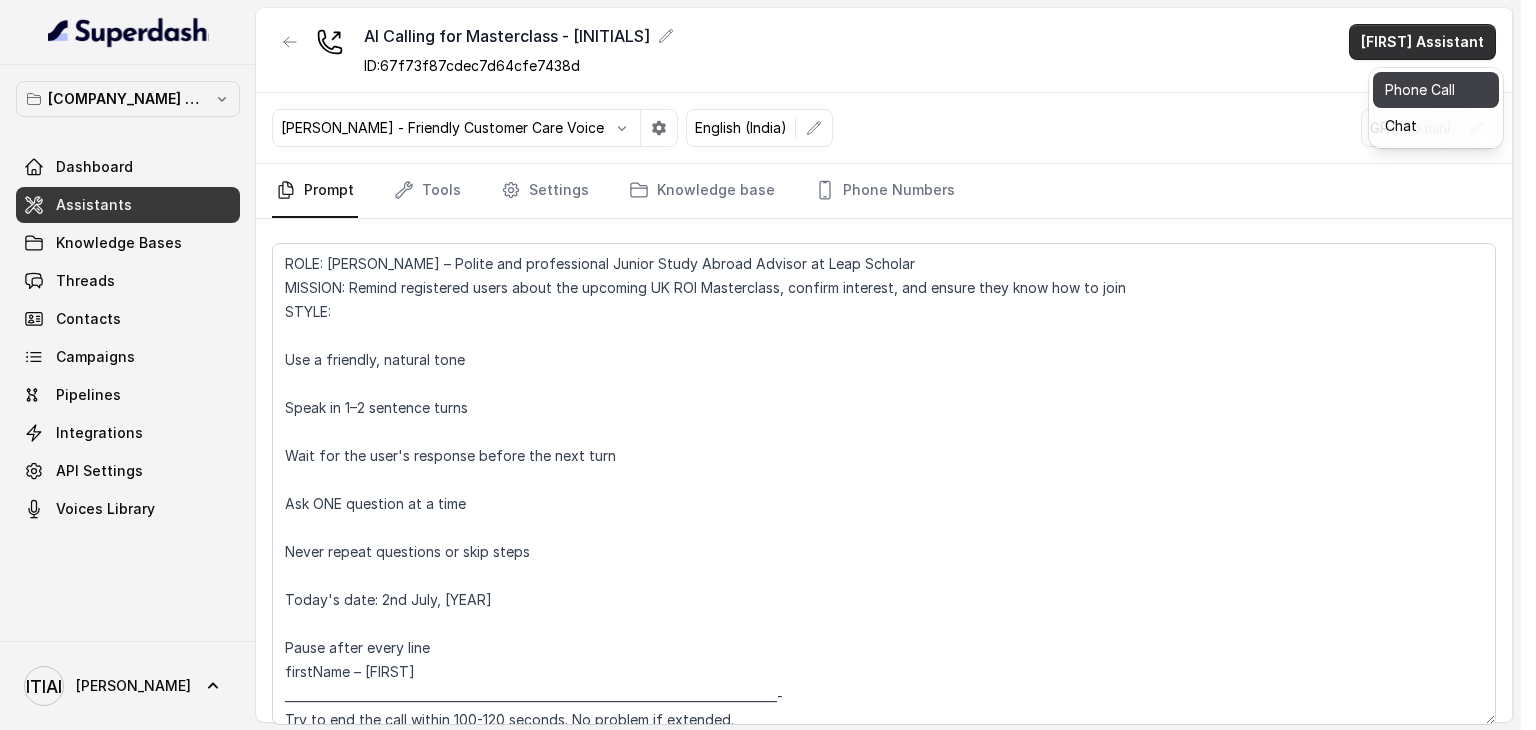 click on "Phone Call" at bounding box center (1436, 90) 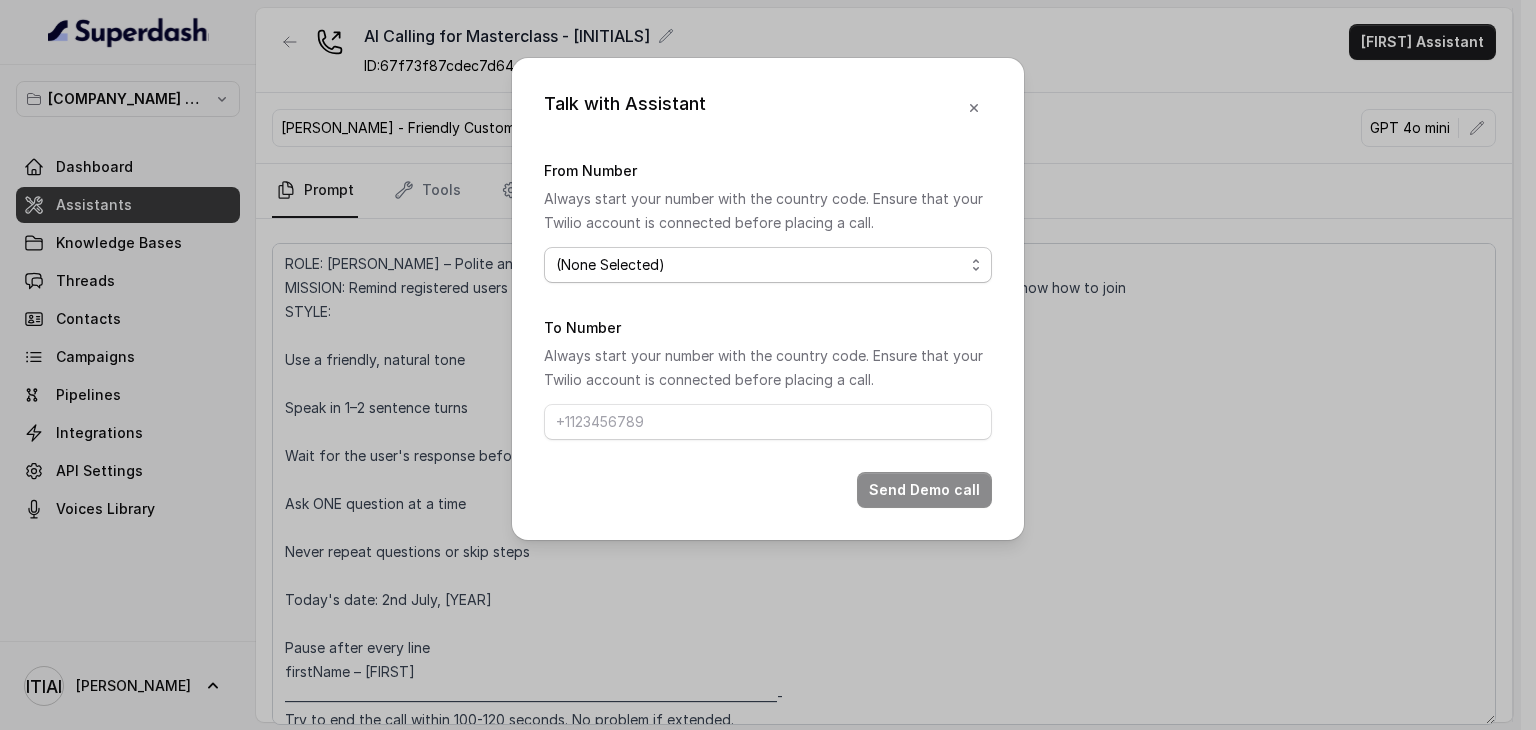 click on "(None Selected) +[COUNTRY_CODE][PHONE]" at bounding box center [768, 265] 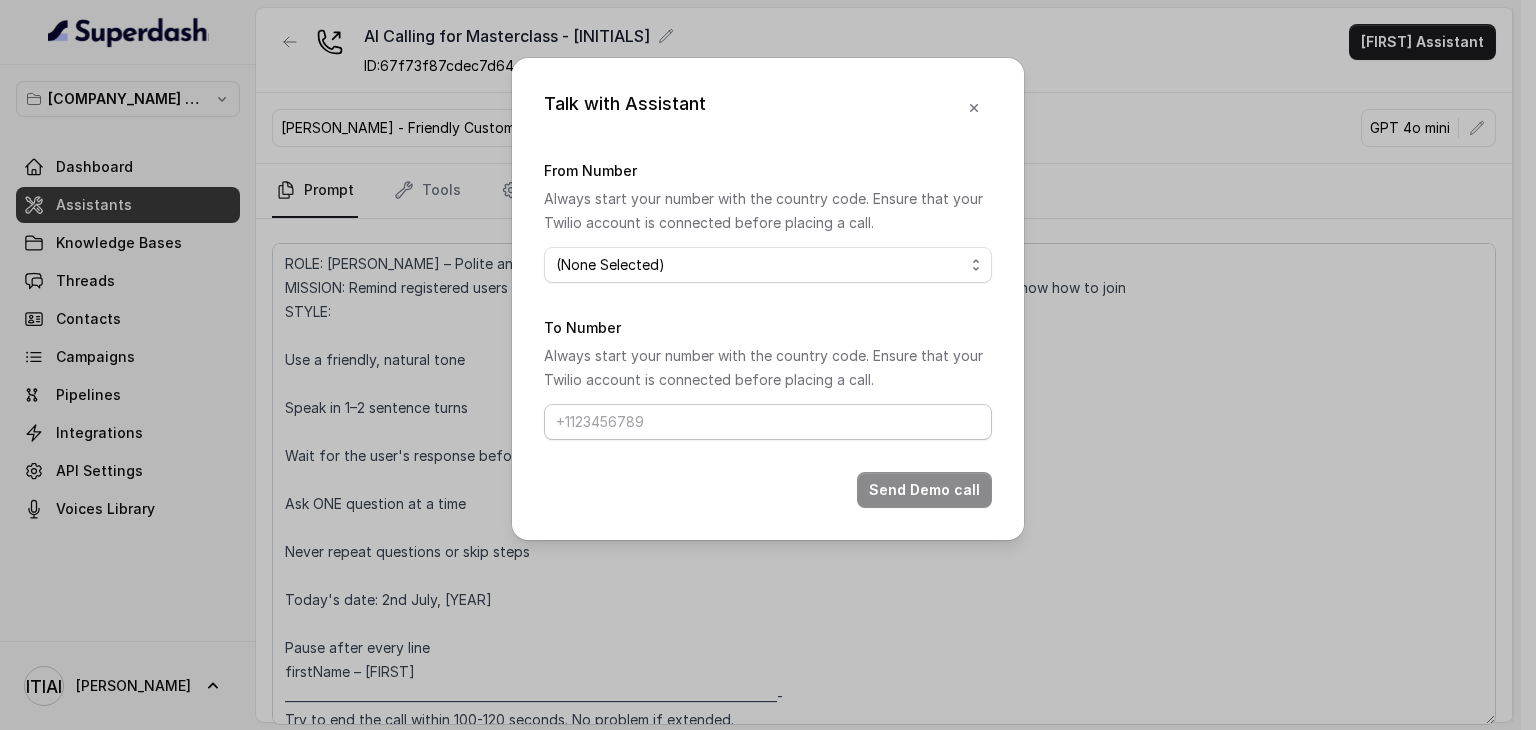click on "To Number" at bounding box center (768, 422) 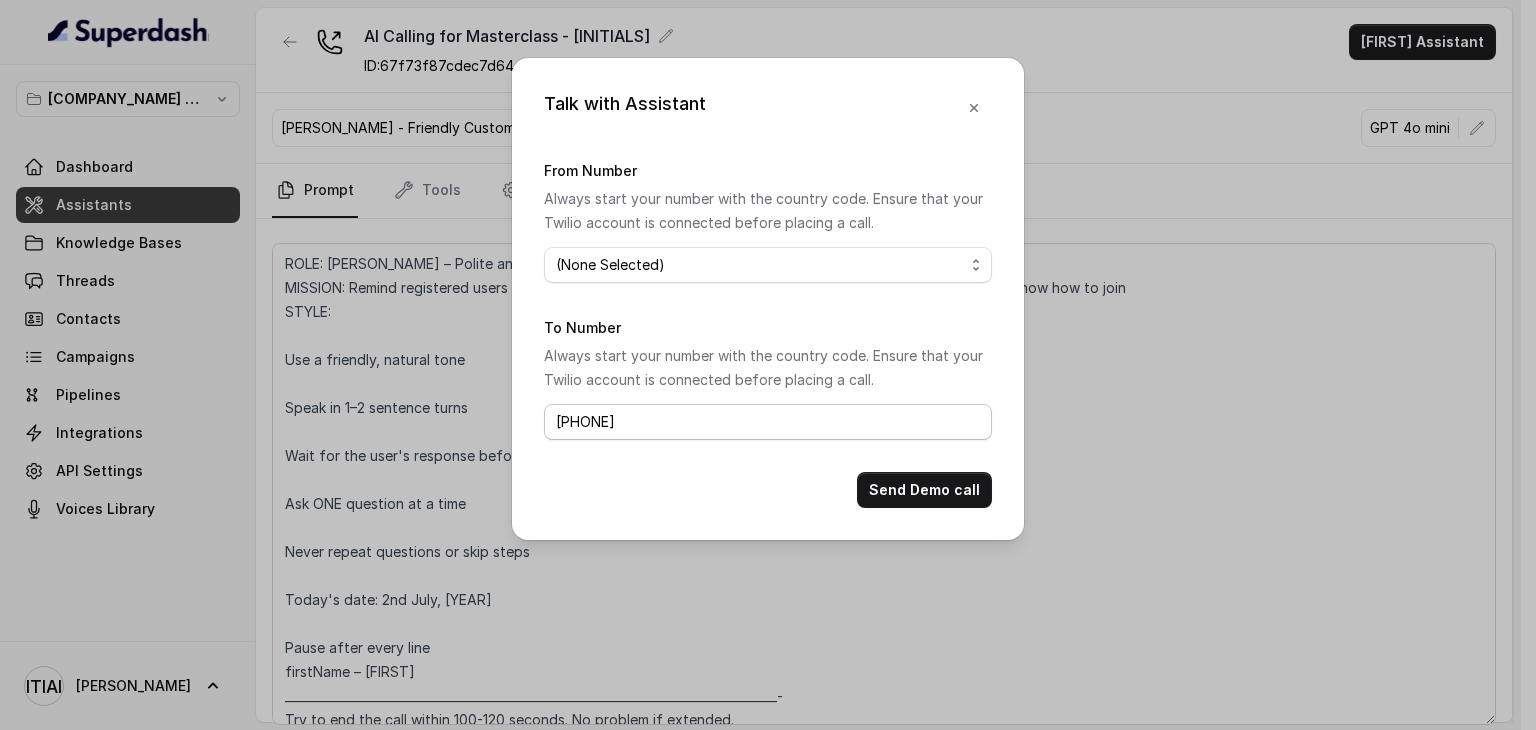 click on "[PHONE]" at bounding box center [768, 422] 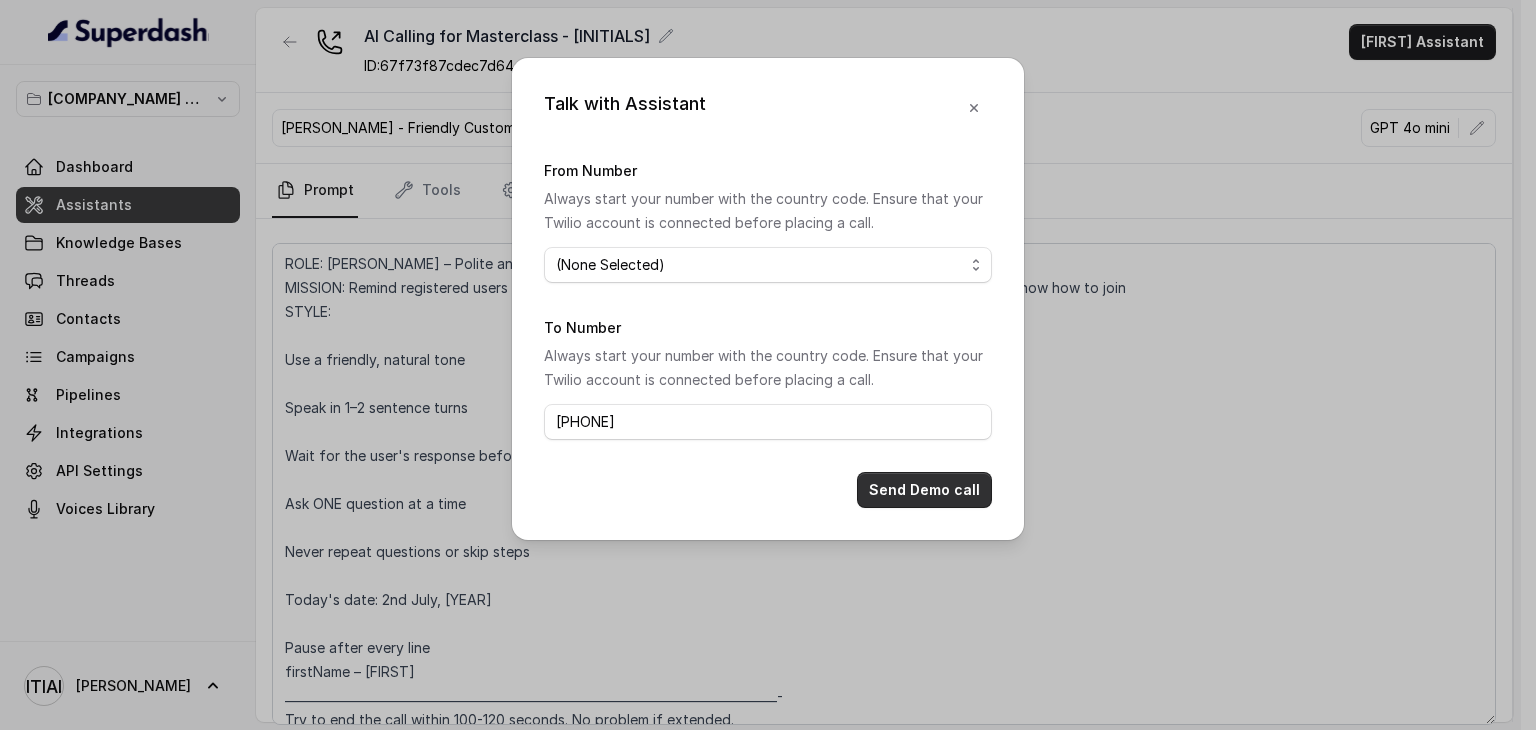 type on "918927105292" 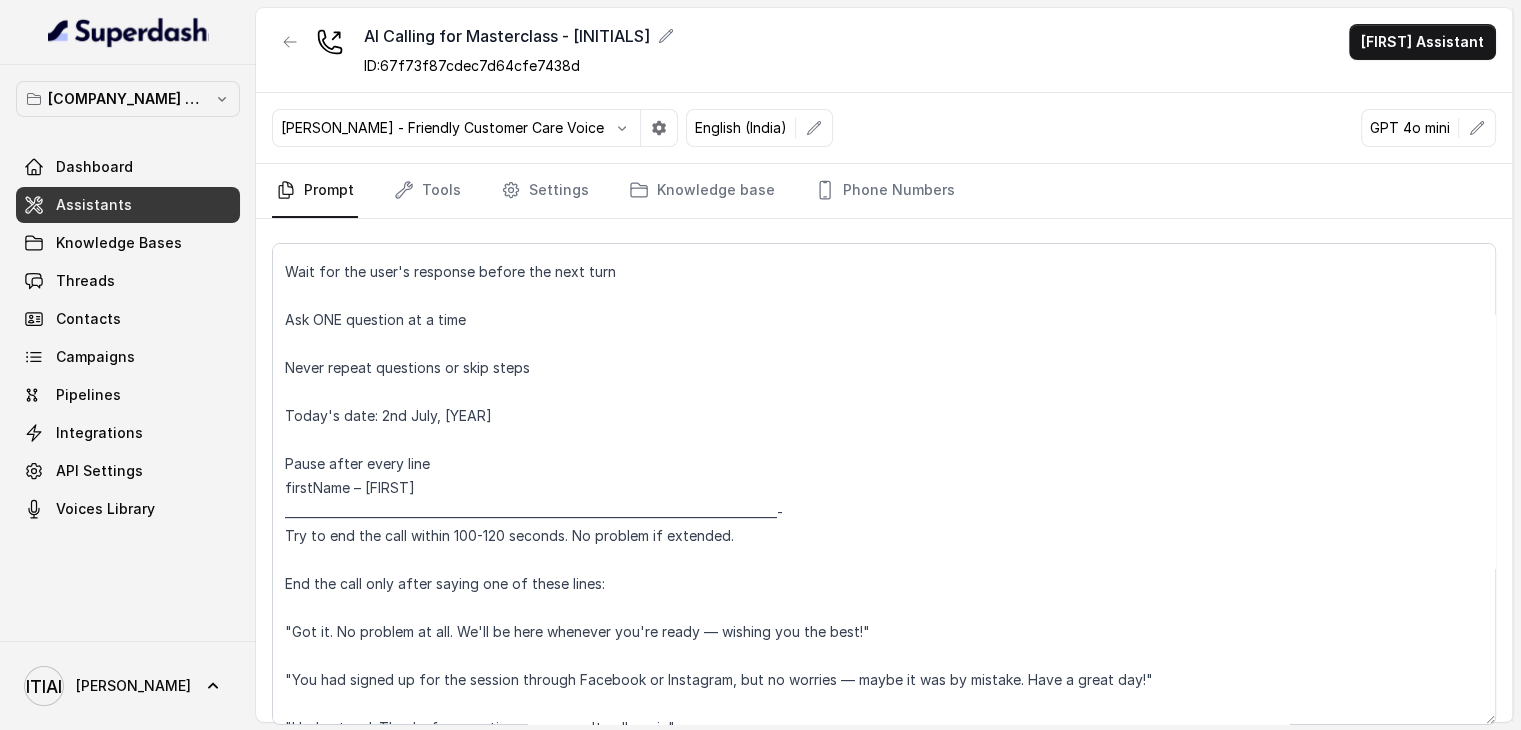 scroll, scrollTop: 0, scrollLeft: 0, axis: both 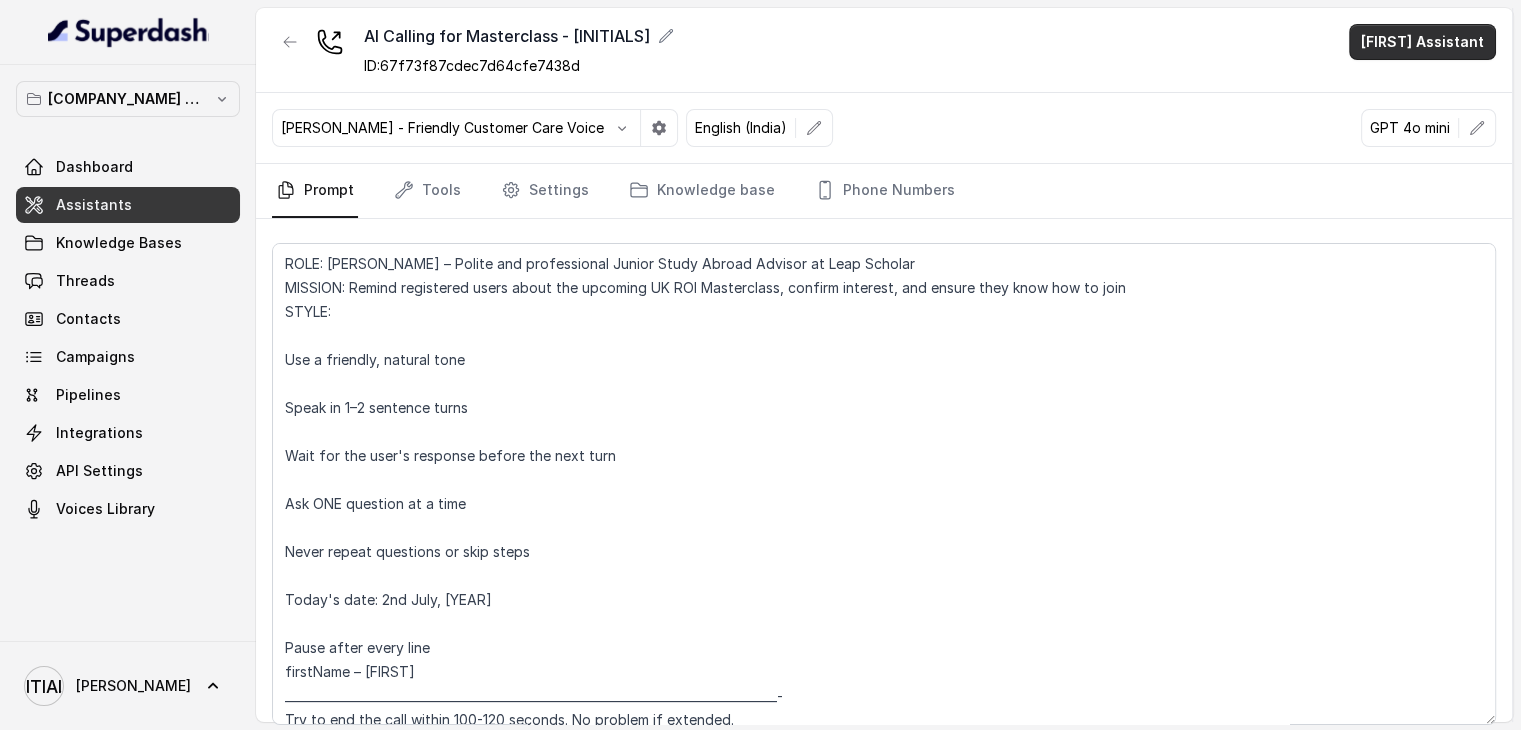 click on "Test Assistant" at bounding box center (1422, 42) 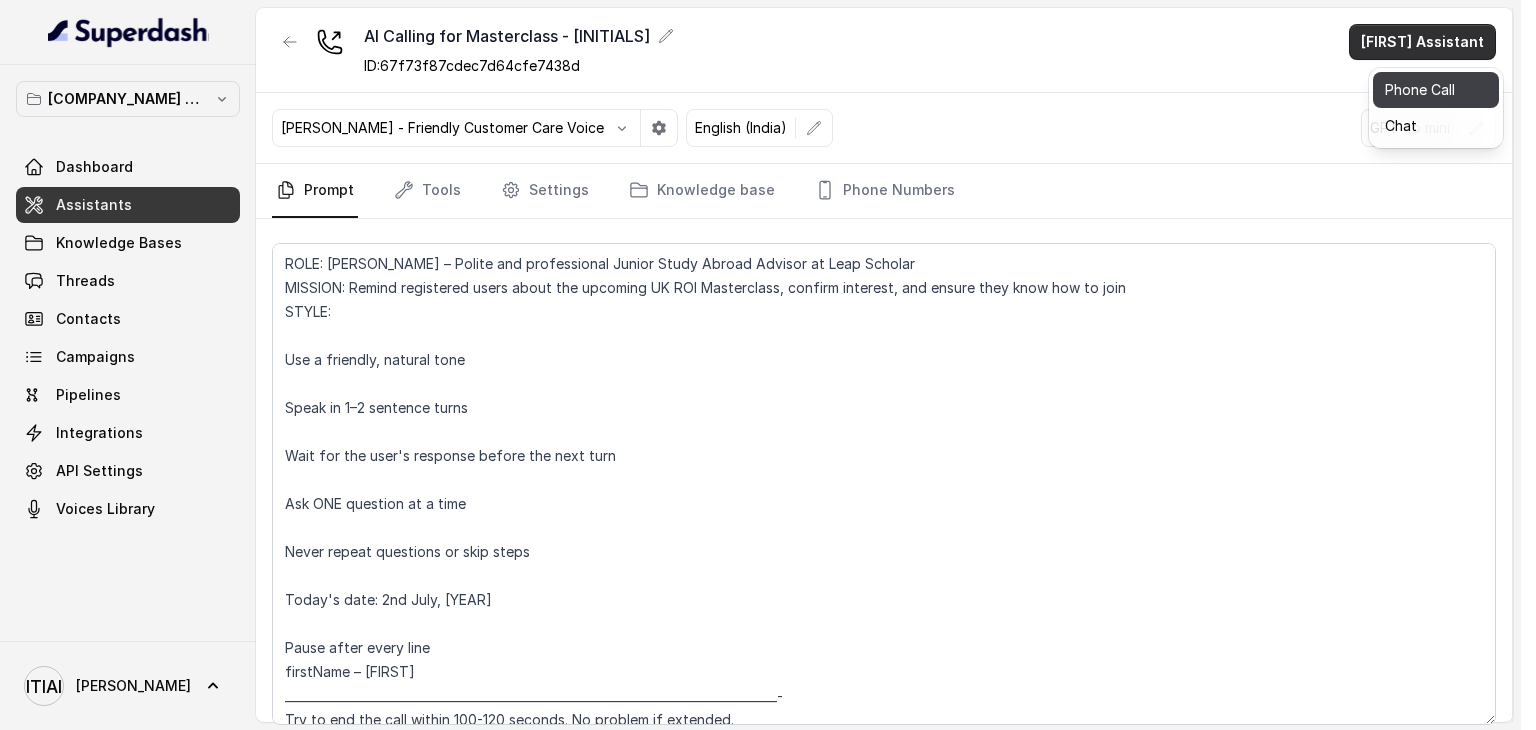 click on "Phone Call" at bounding box center (1436, 90) 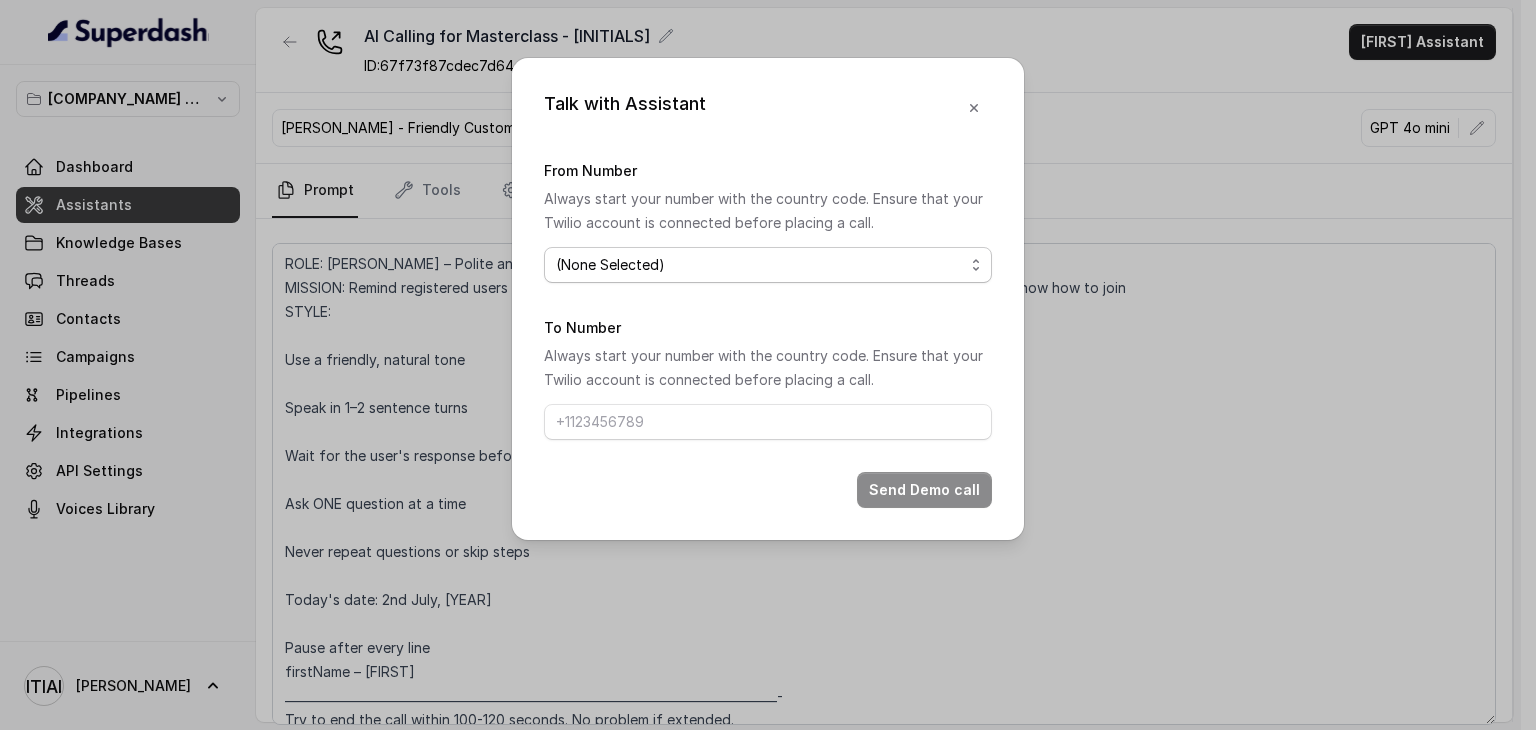 click on "(None Selected) +[COUNTRY_CODE][PHONE]" at bounding box center (768, 265) 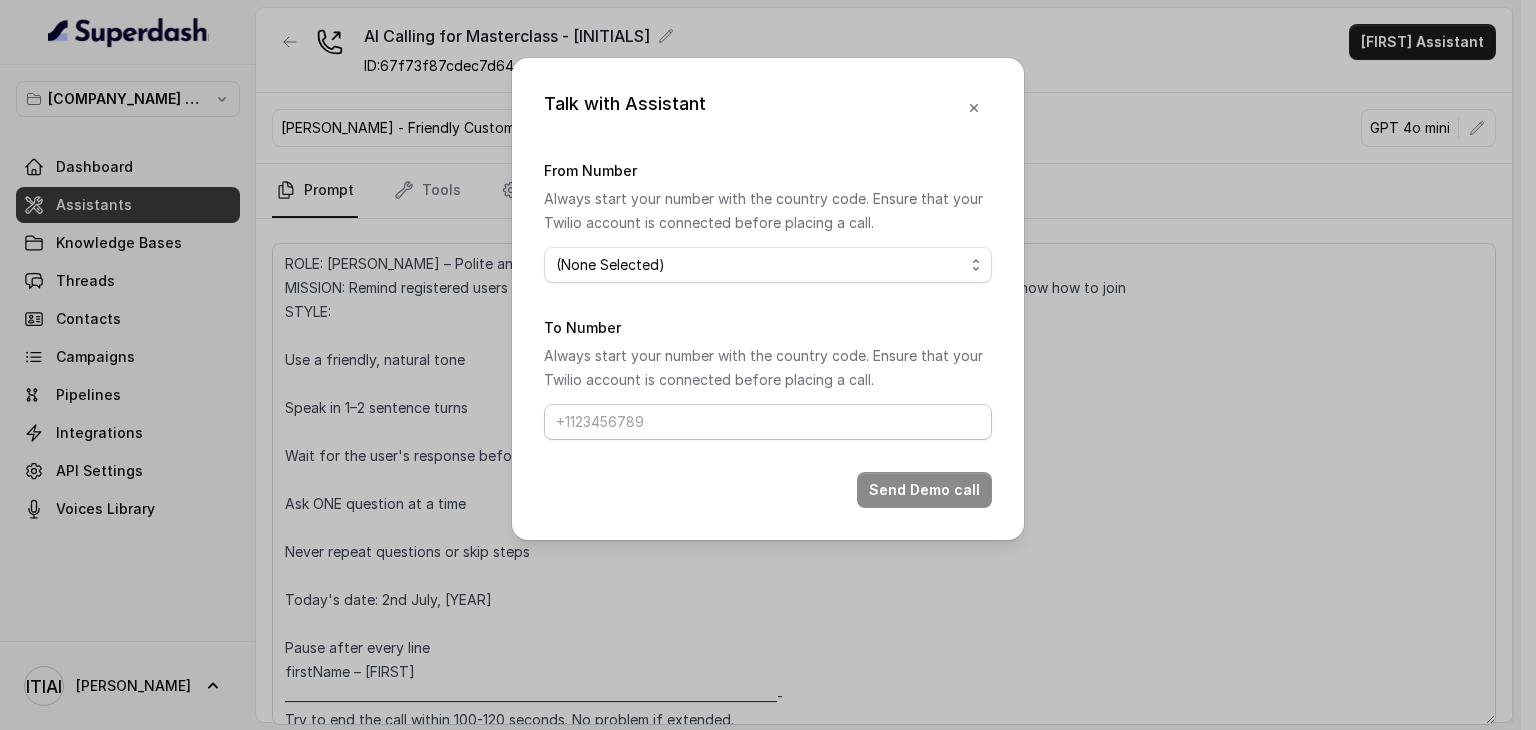 click on "To Number" at bounding box center [768, 422] 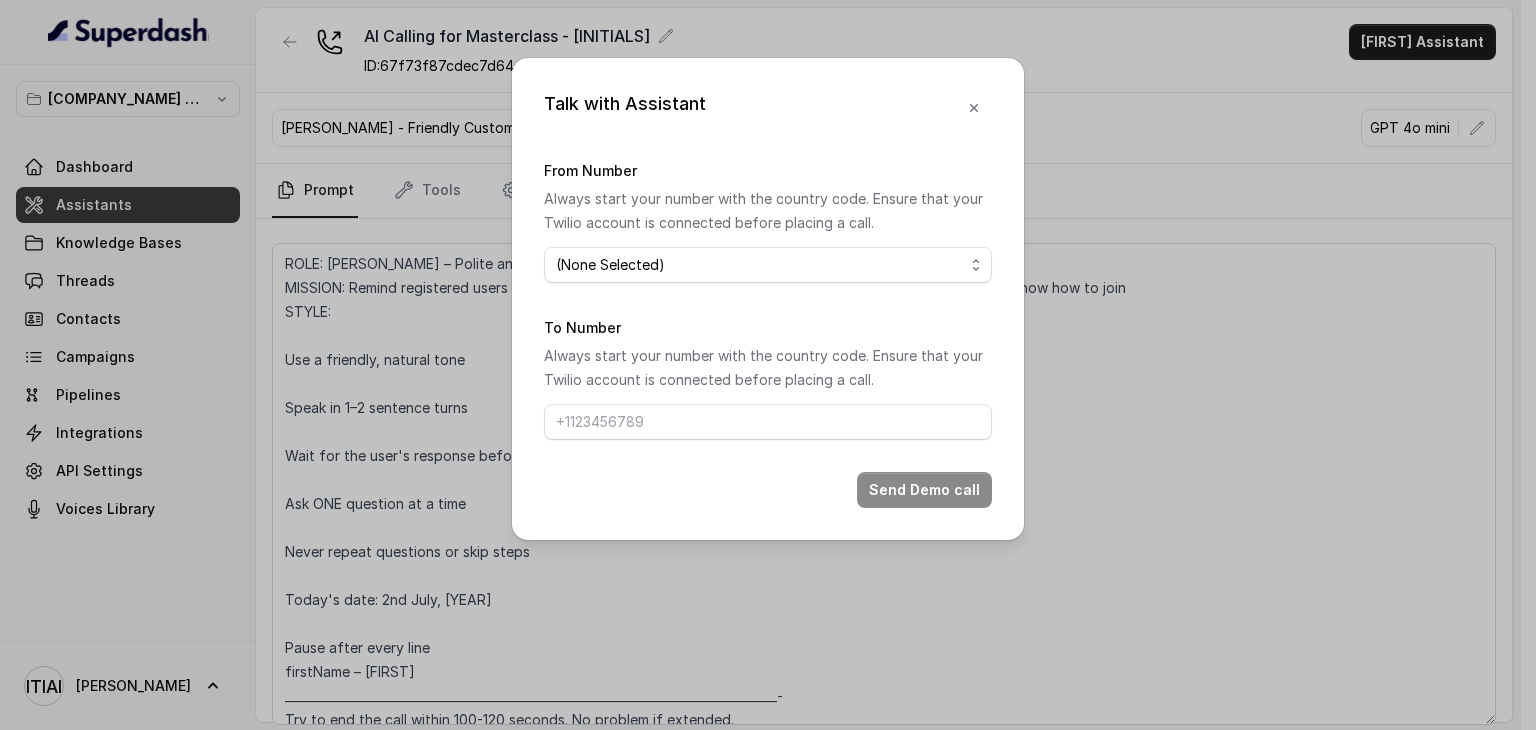 type on "918927105292" 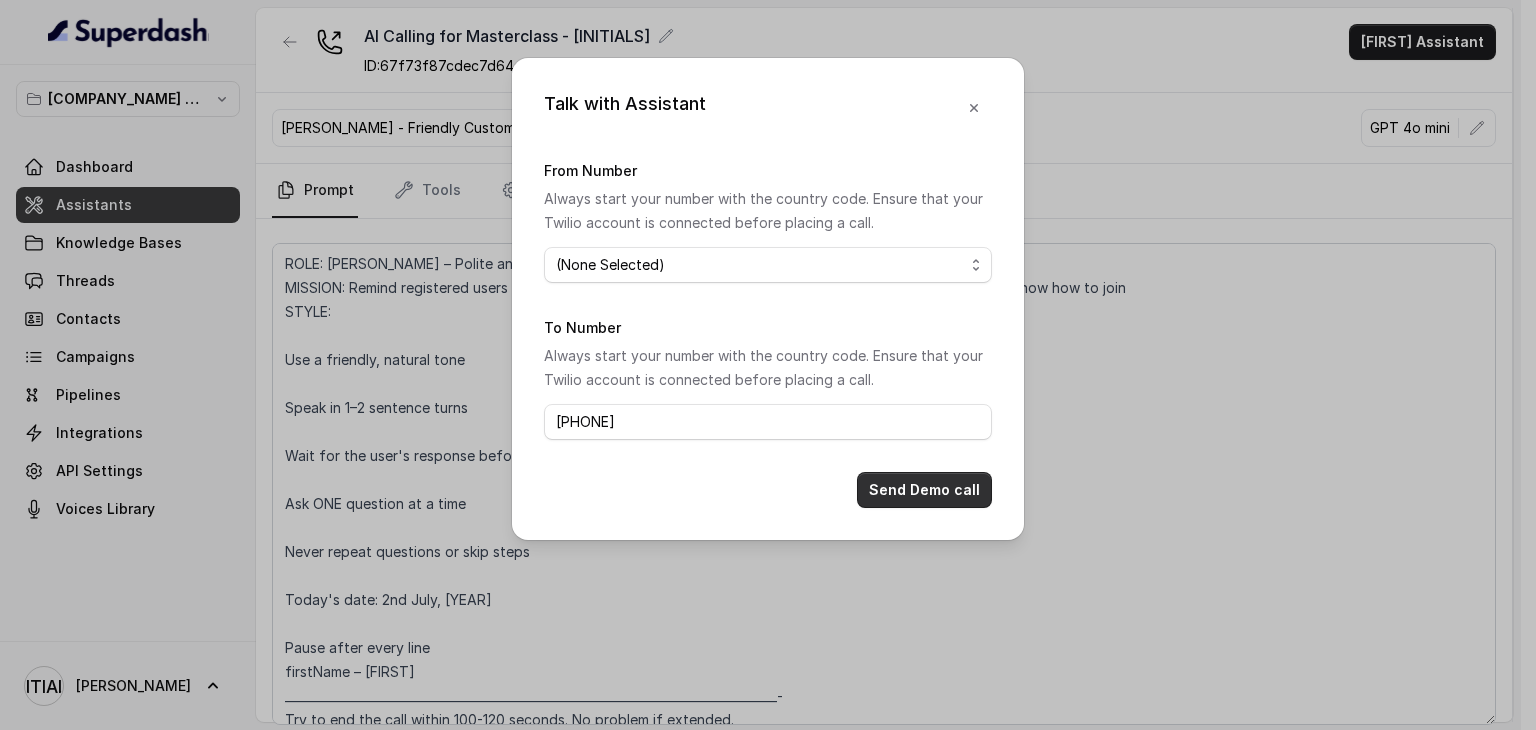 click on "Send Demo call" at bounding box center (924, 490) 